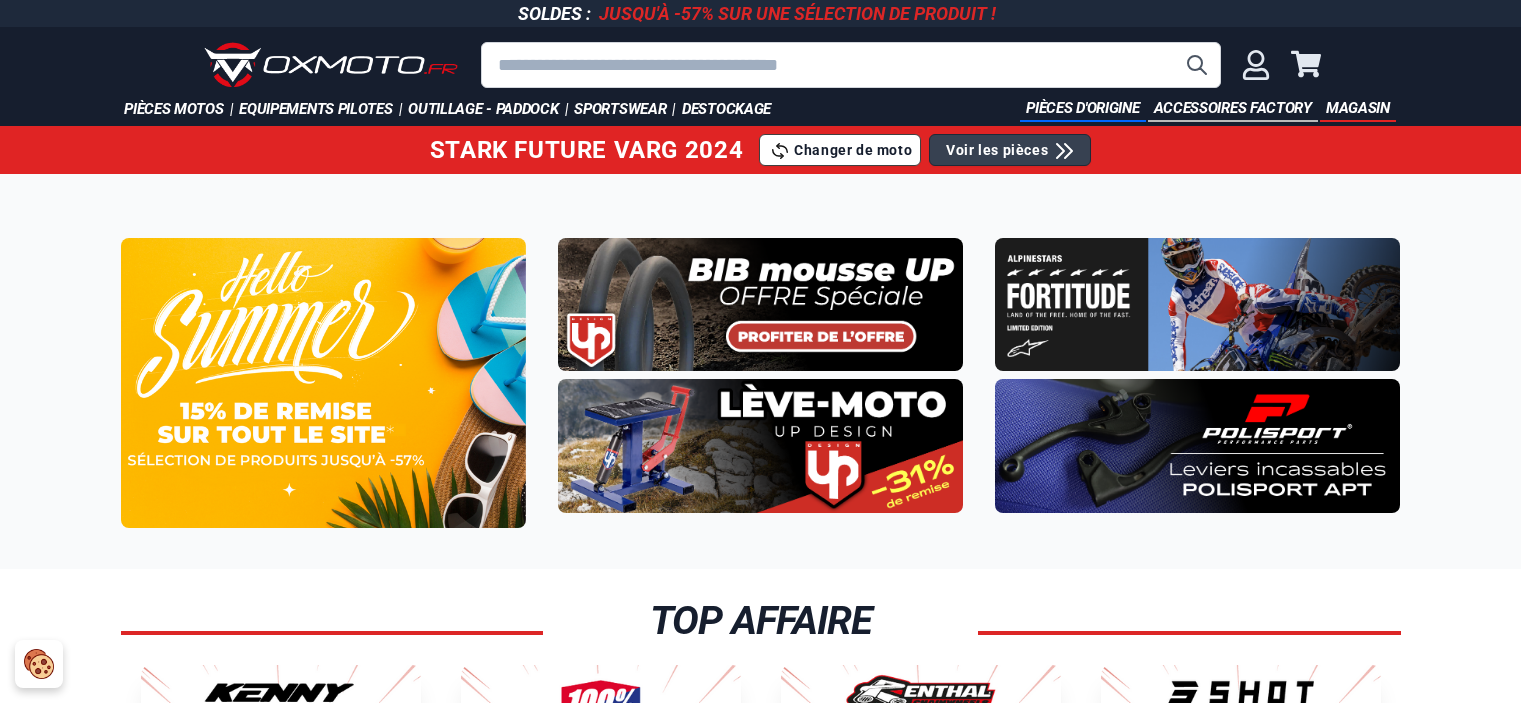 scroll, scrollTop: 0, scrollLeft: 0, axis: both 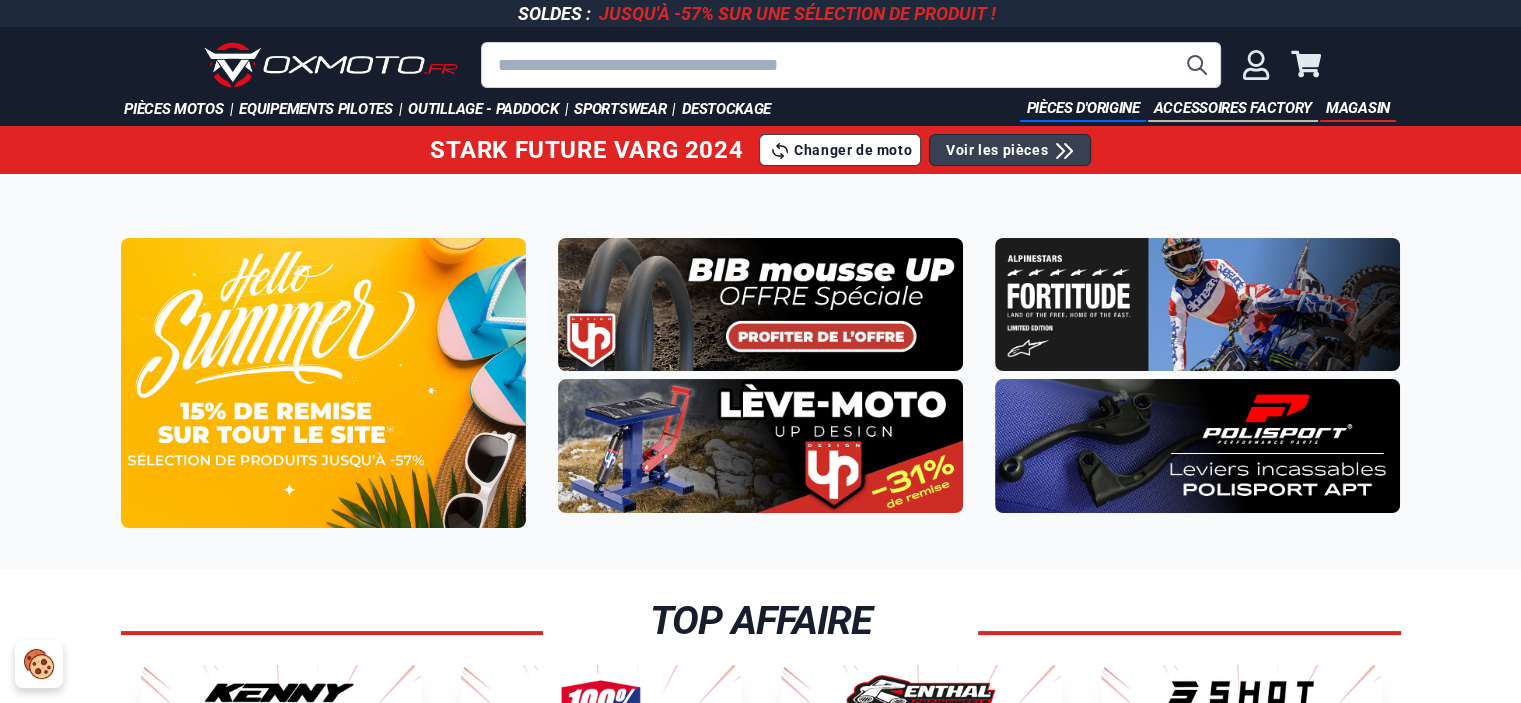 click on "Pièces d'origine" at bounding box center (1082, 109) 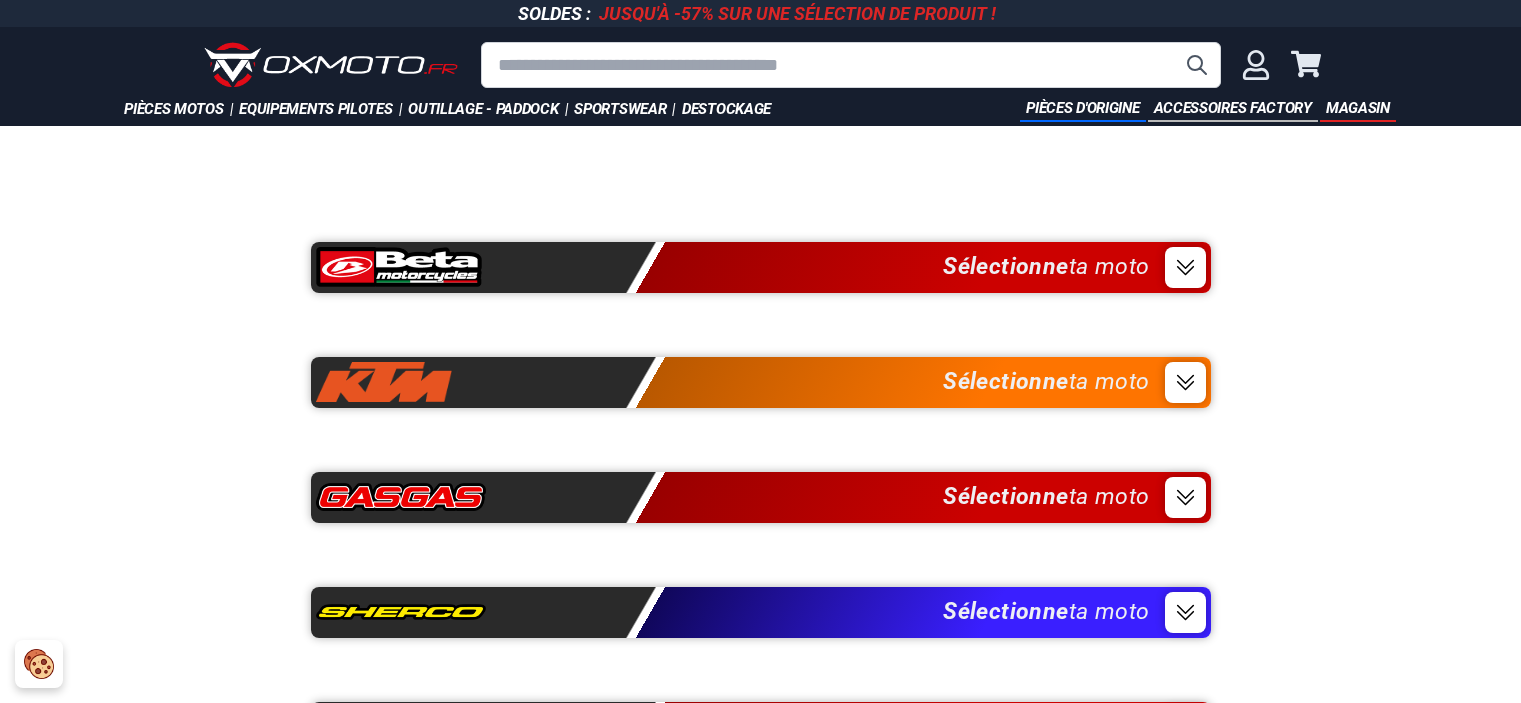 scroll, scrollTop: 0, scrollLeft: 0, axis: both 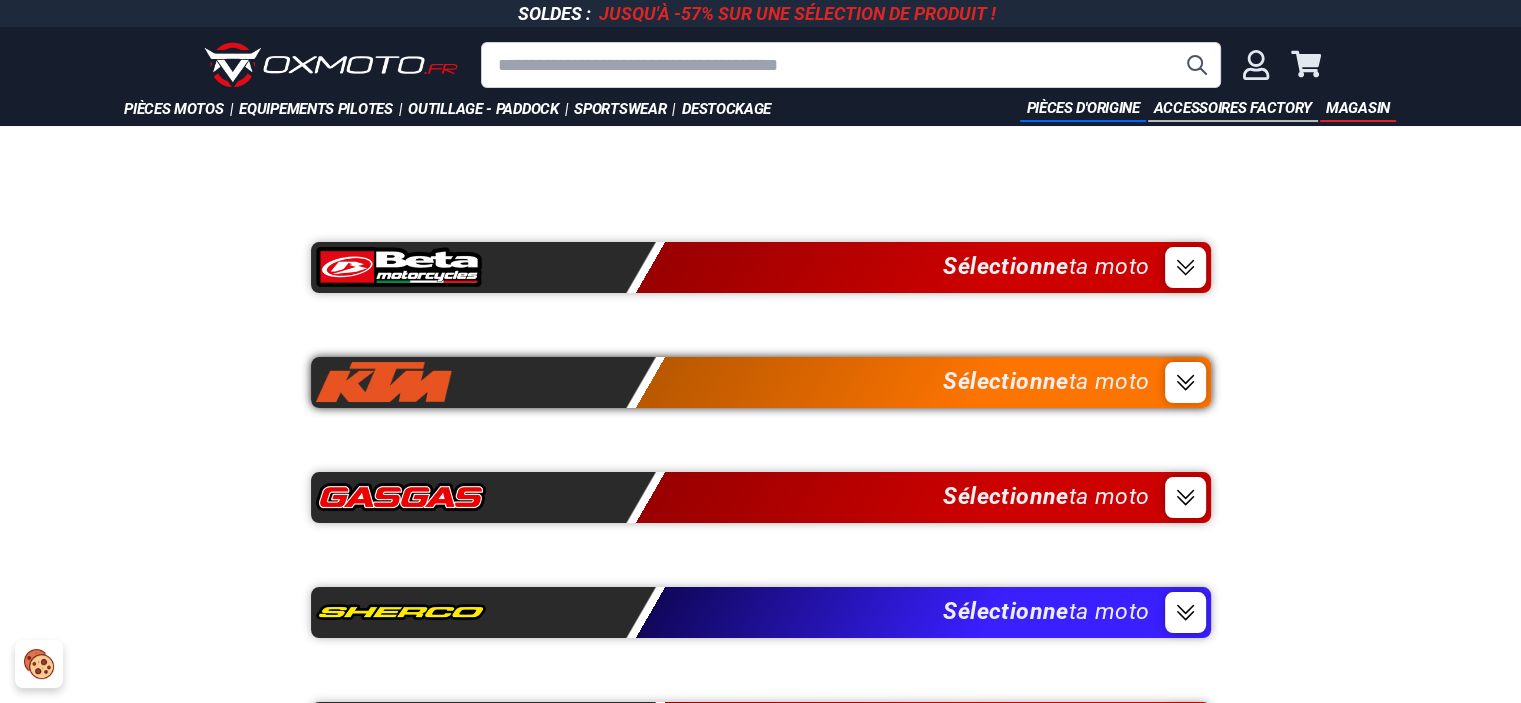 click on "Sélectionne  ta moto" at bounding box center (761, 382) 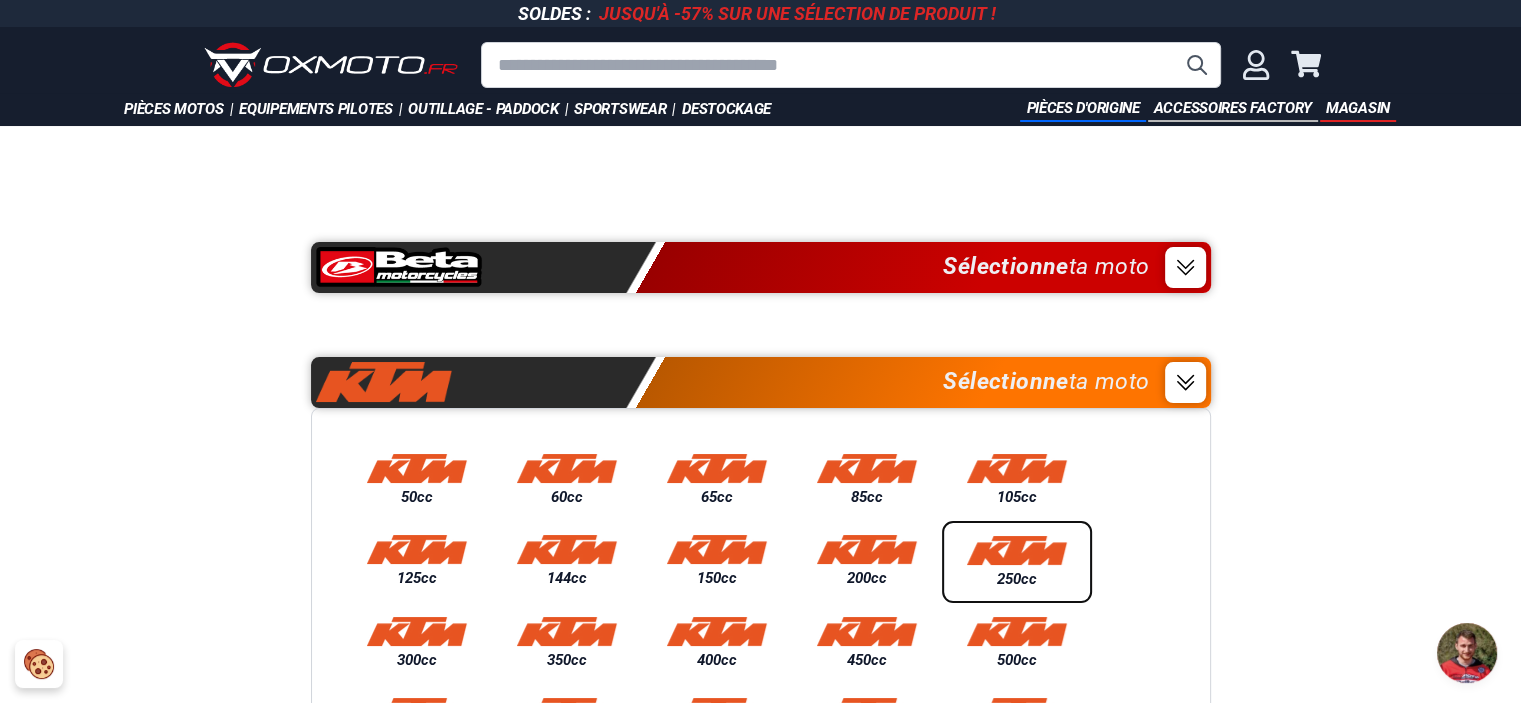 click at bounding box center [1017, 550] 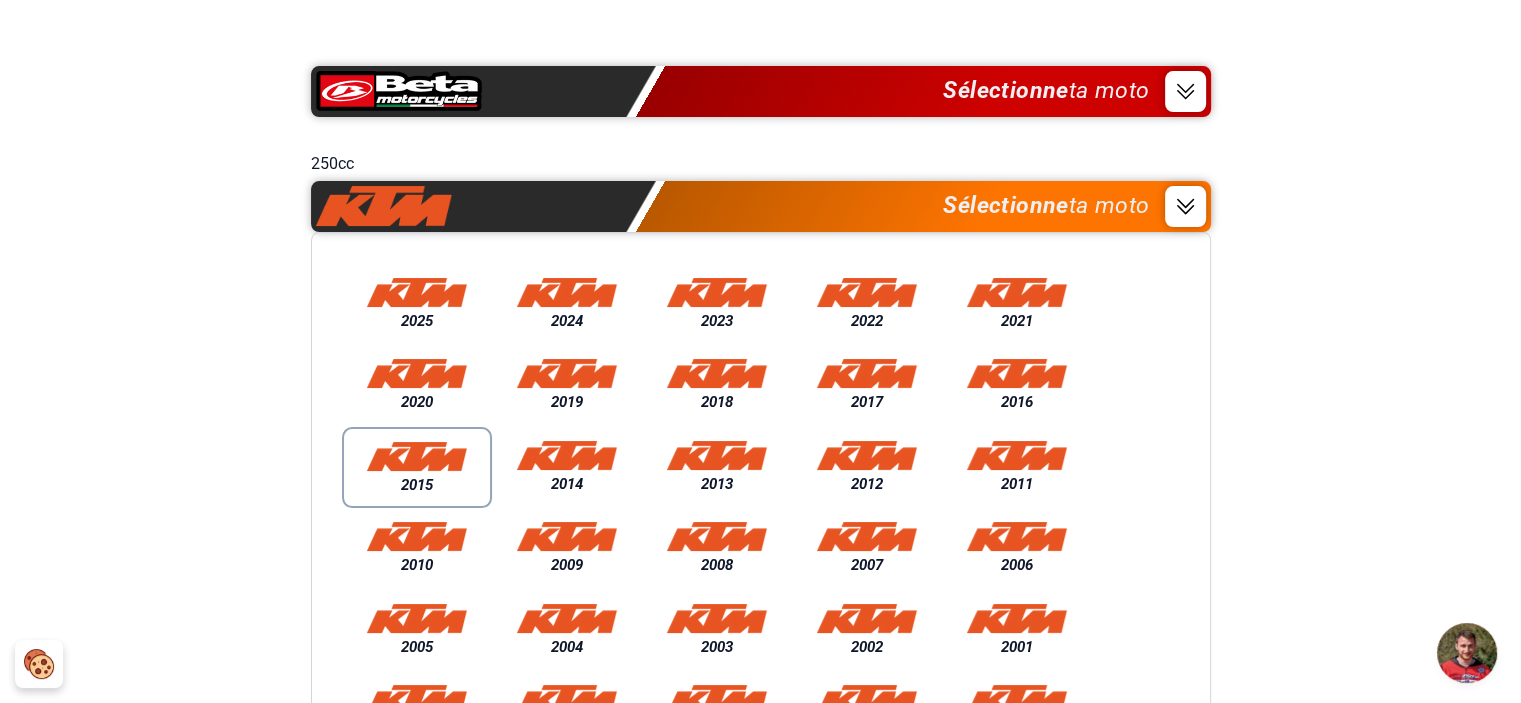 scroll, scrollTop: 200, scrollLeft: 0, axis: vertical 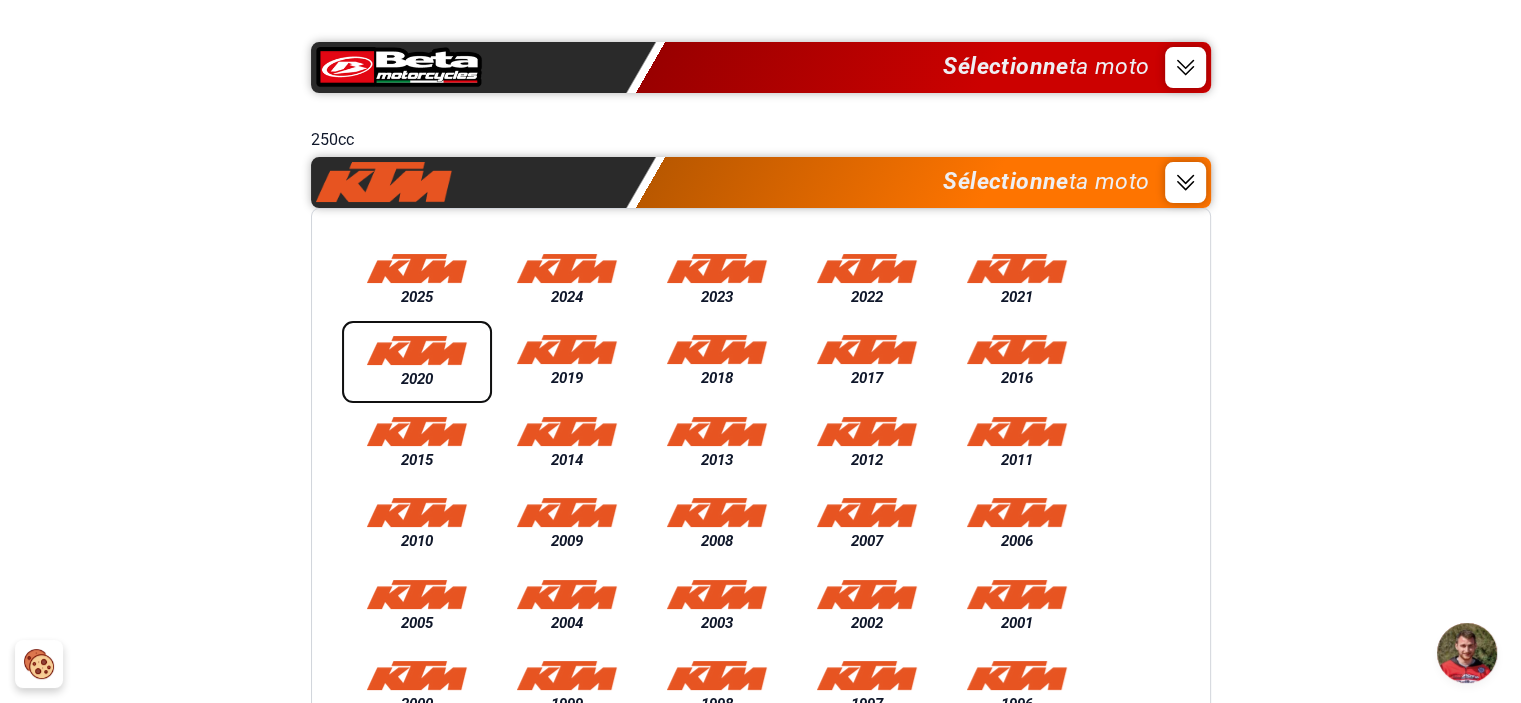 click at bounding box center [417, 350] 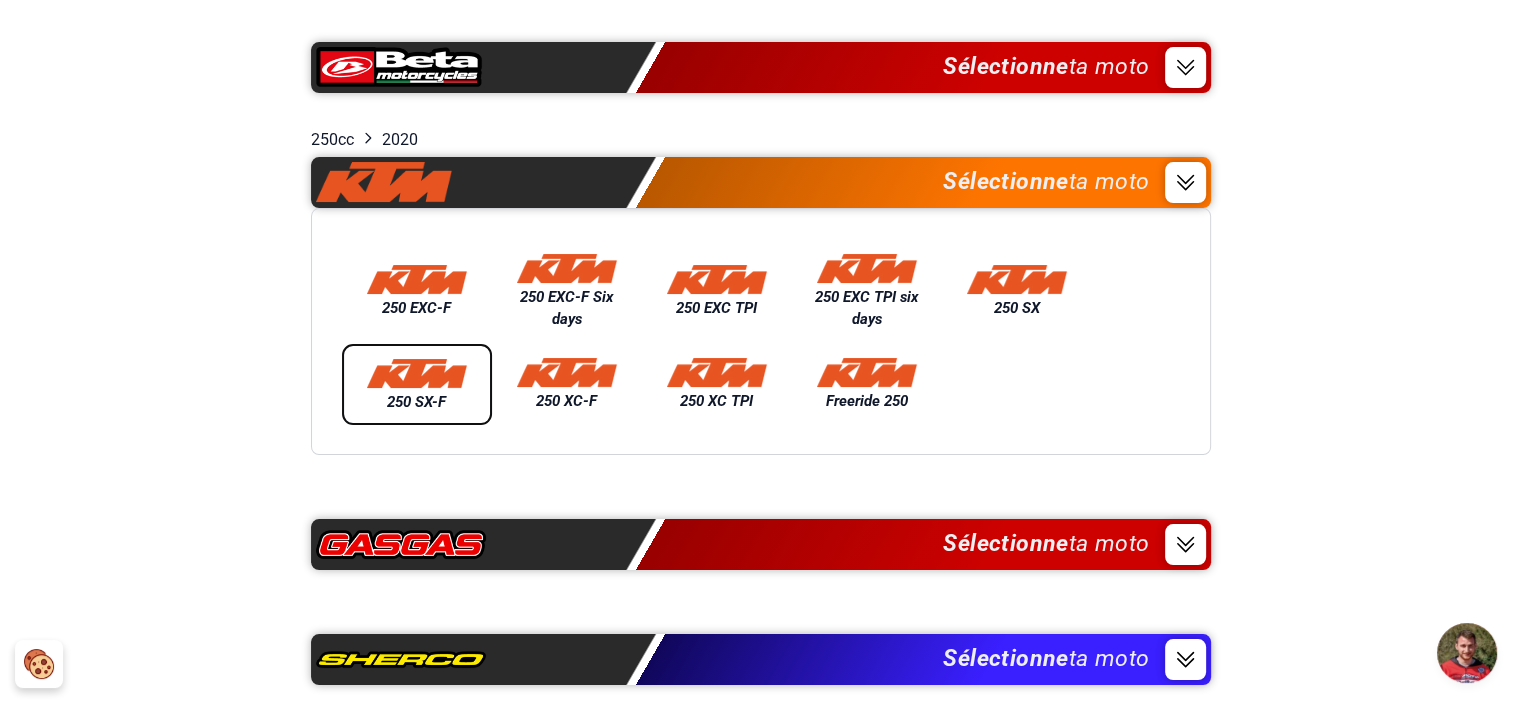 click at bounding box center [417, 373] 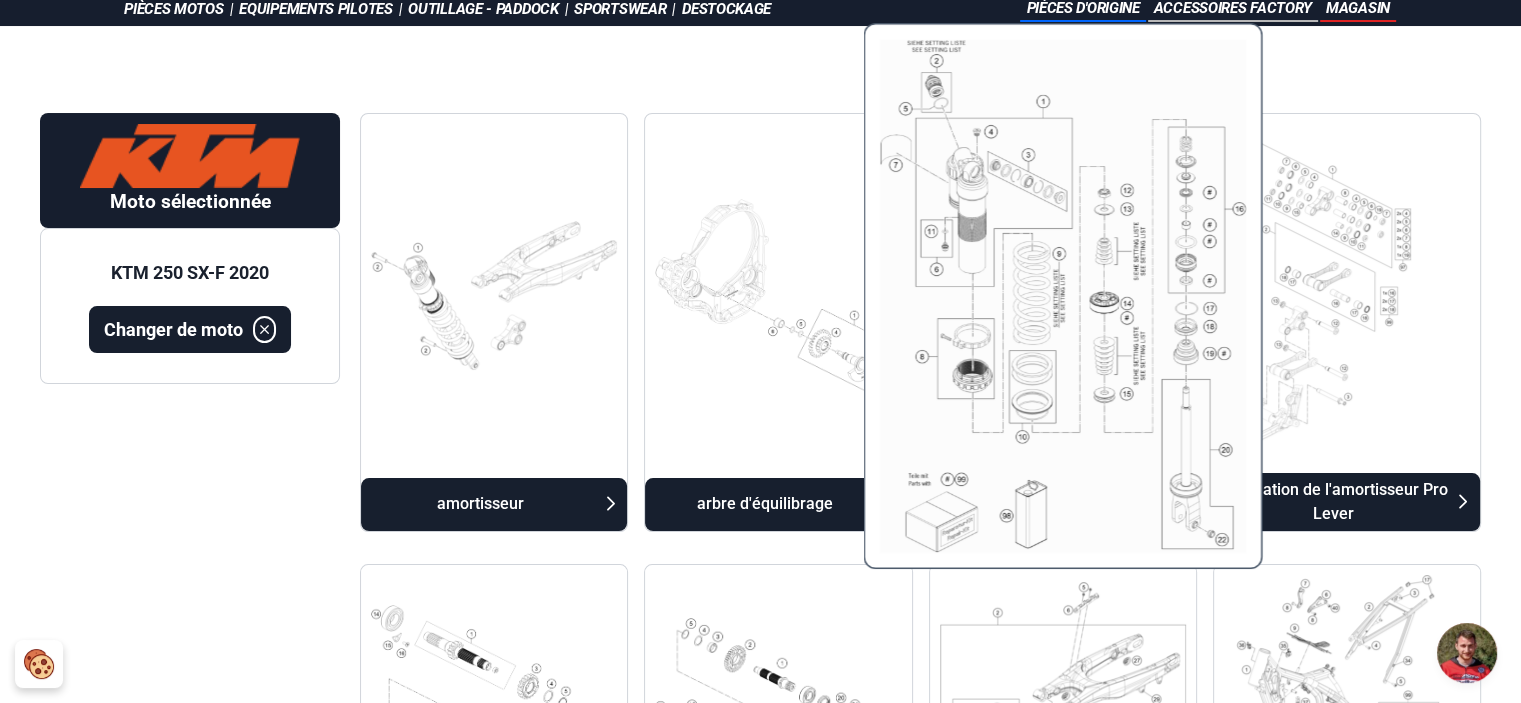 click at bounding box center [1062, 295] 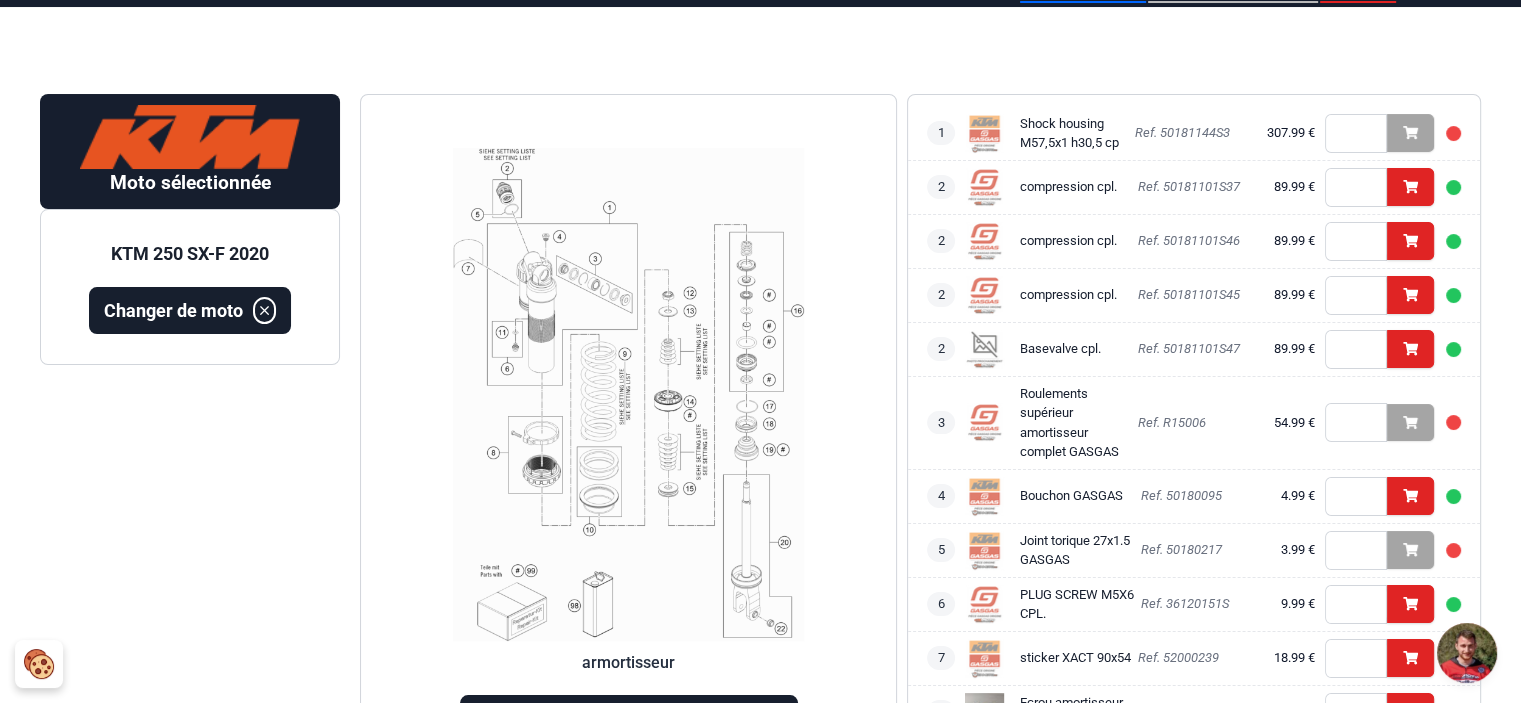 scroll, scrollTop: 300, scrollLeft: 0, axis: vertical 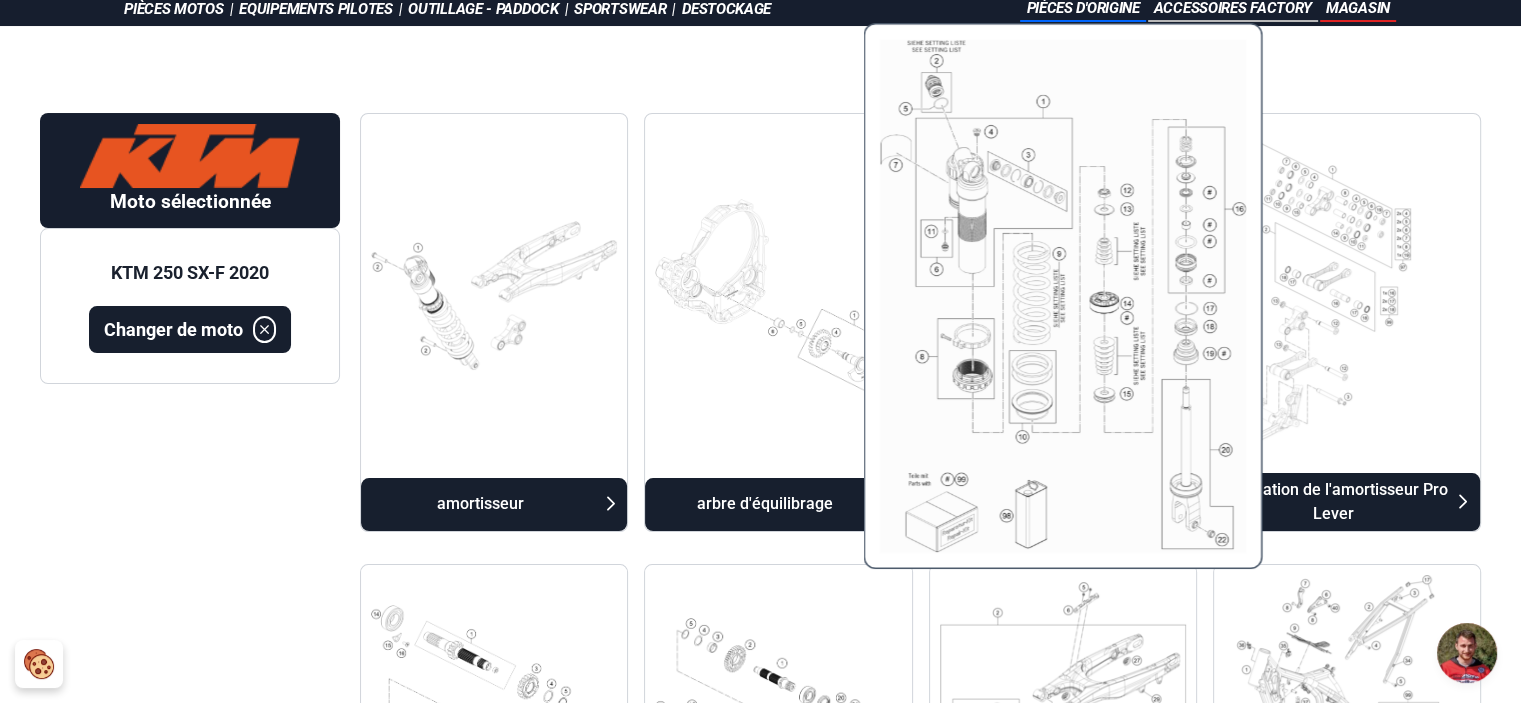 click at bounding box center [1062, 295] 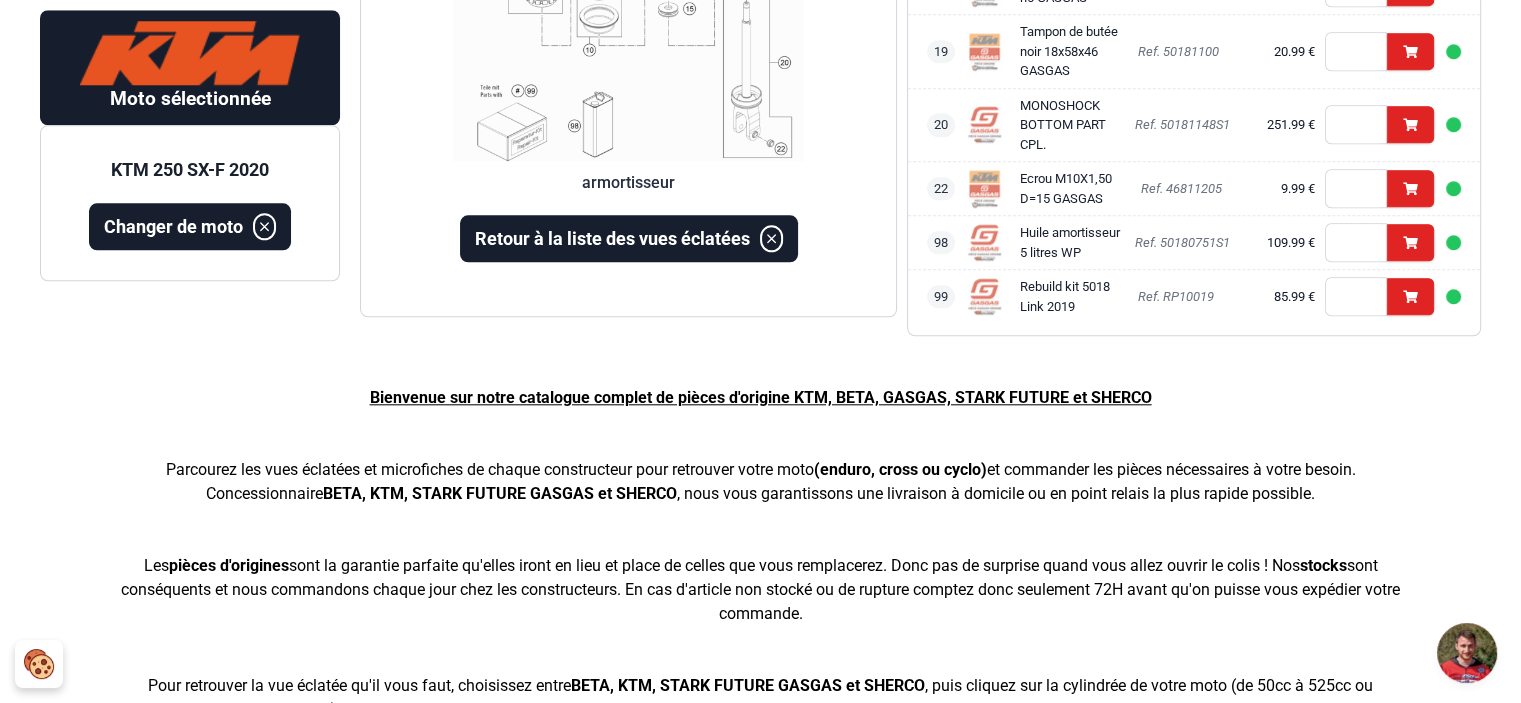 scroll, scrollTop: 1792, scrollLeft: 0, axis: vertical 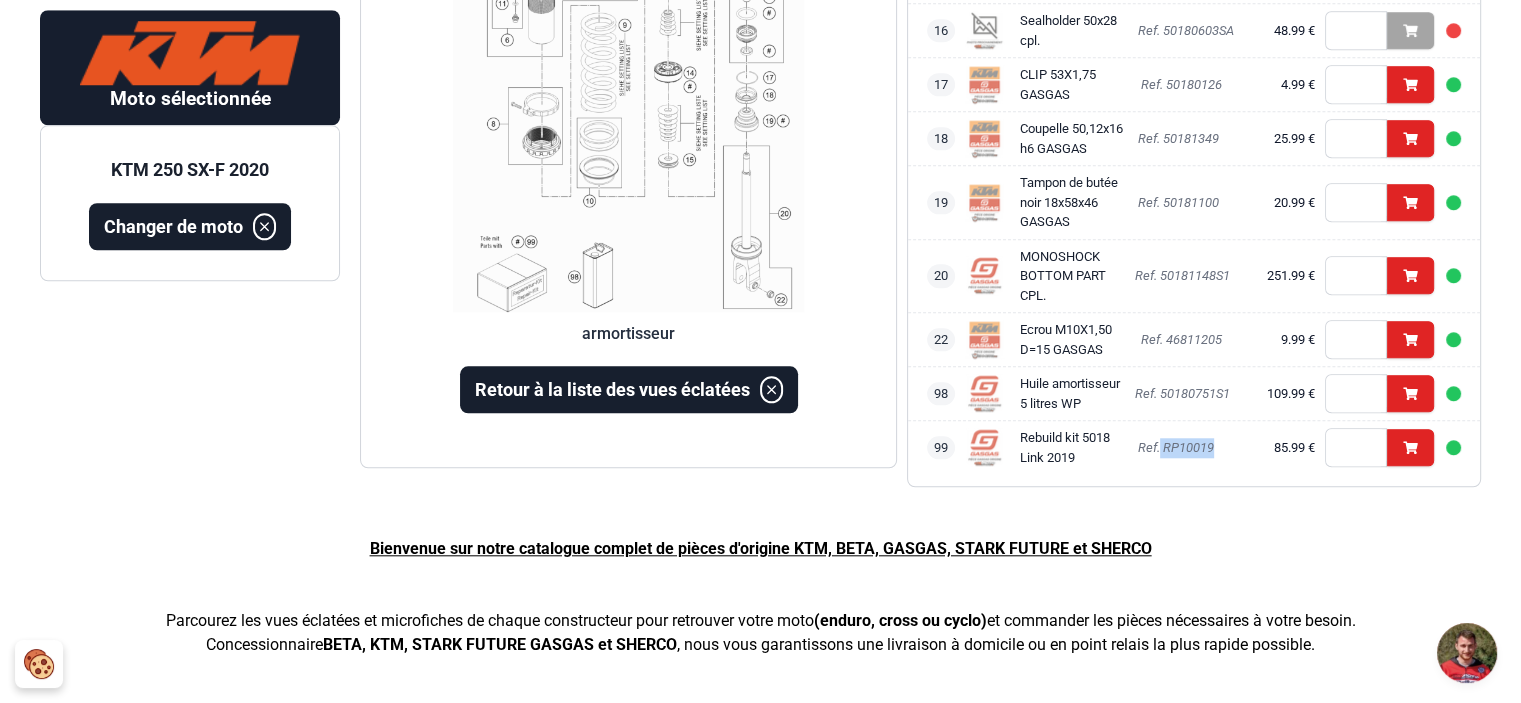 drag, startPoint x: 1158, startPoint y: 442, endPoint x: 1220, endPoint y: 447, distance: 62.201286 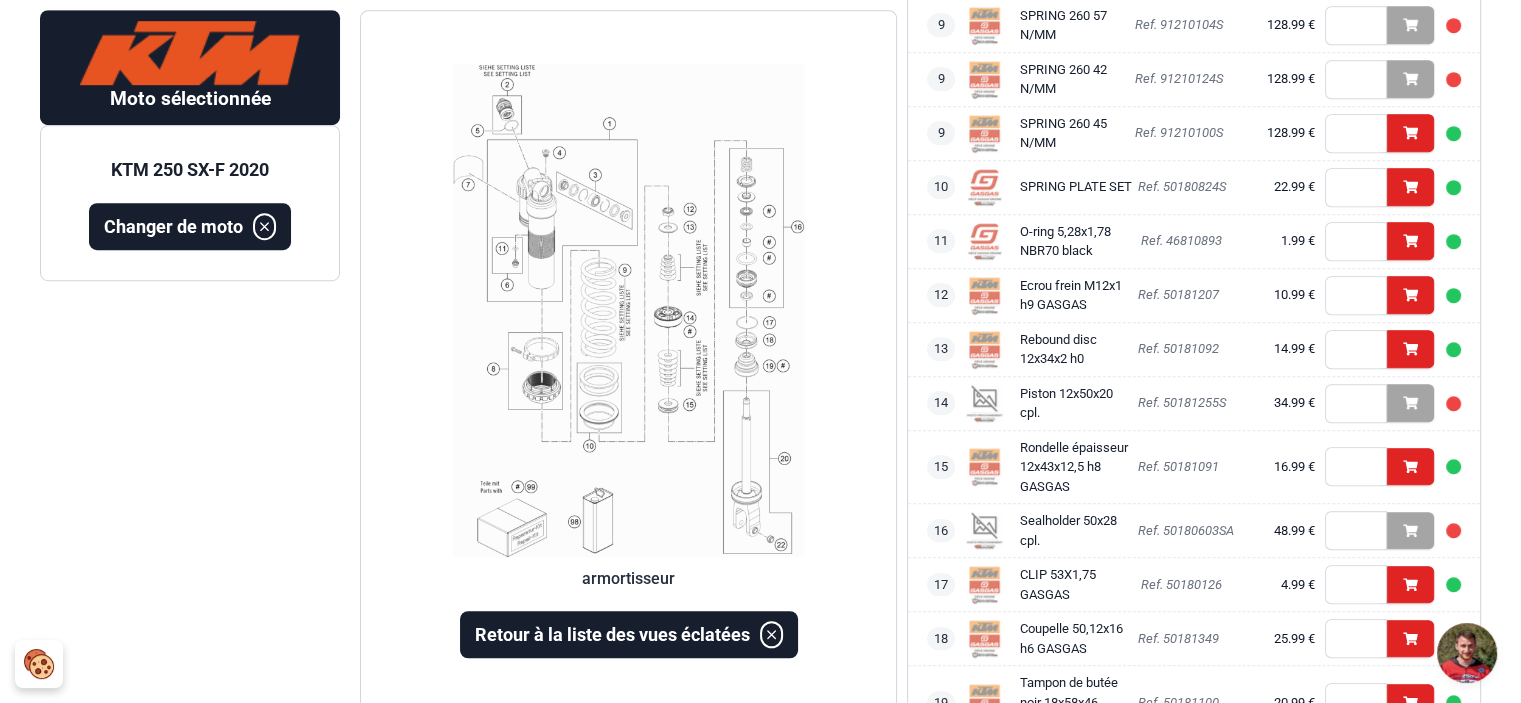 scroll, scrollTop: 1192, scrollLeft: 0, axis: vertical 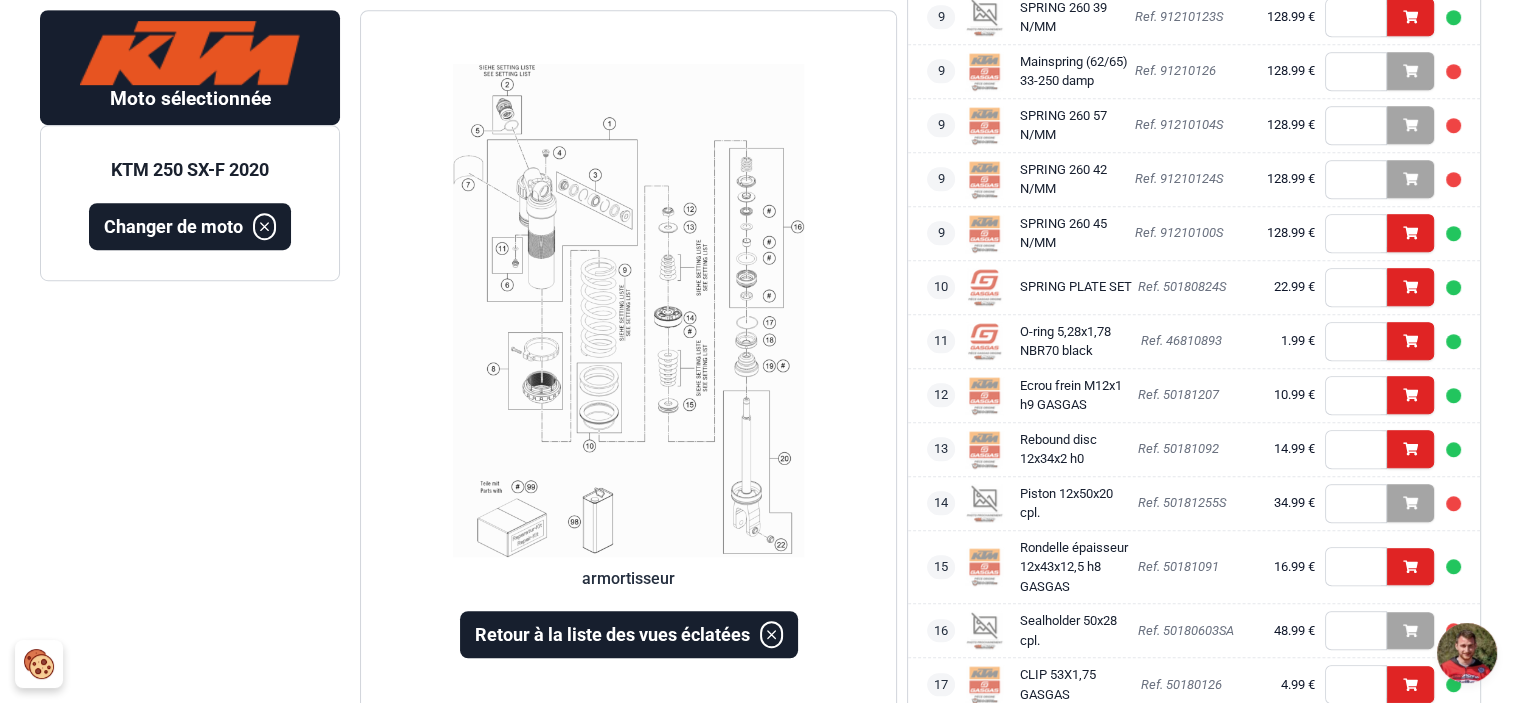 click at bounding box center [628, 311] 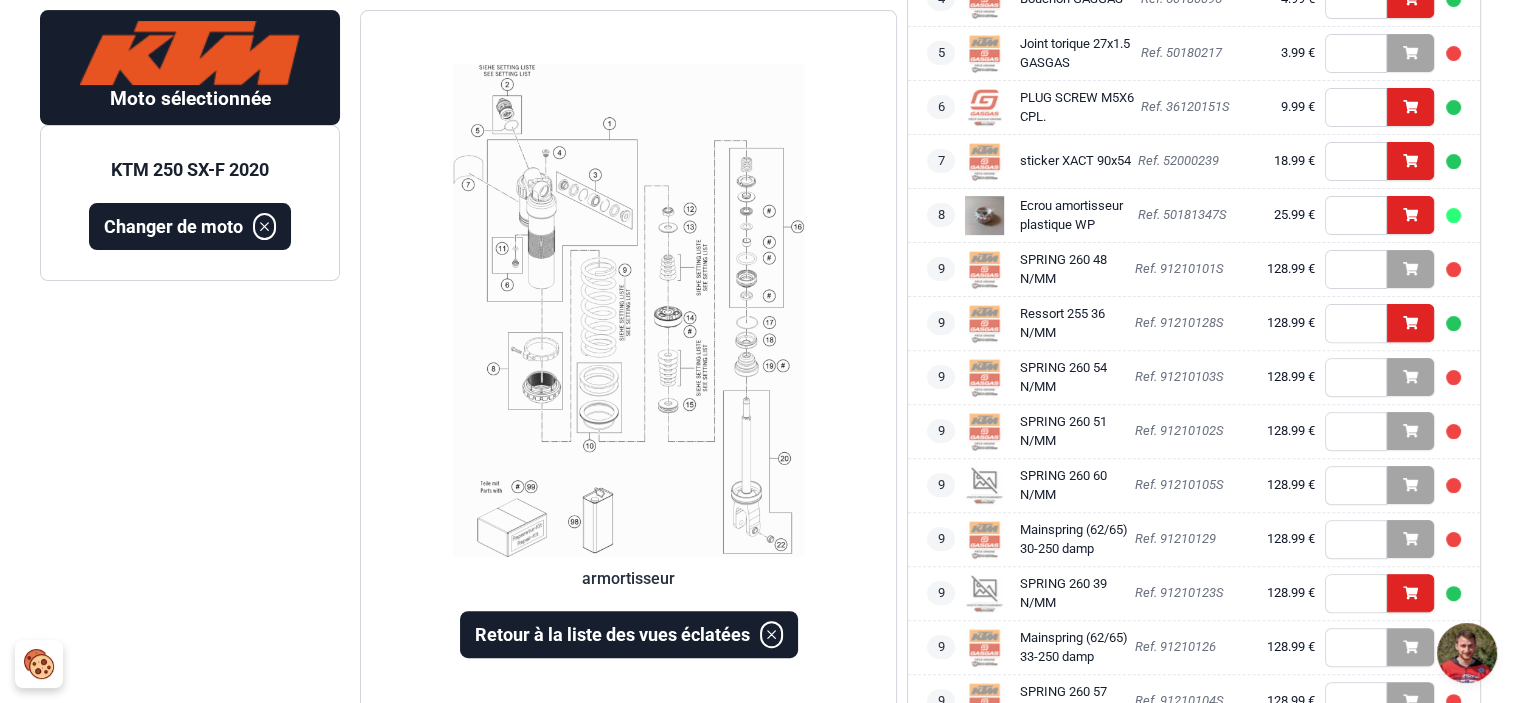 scroll, scrollTop: 492, scrollLeft: 0, axis: vertical 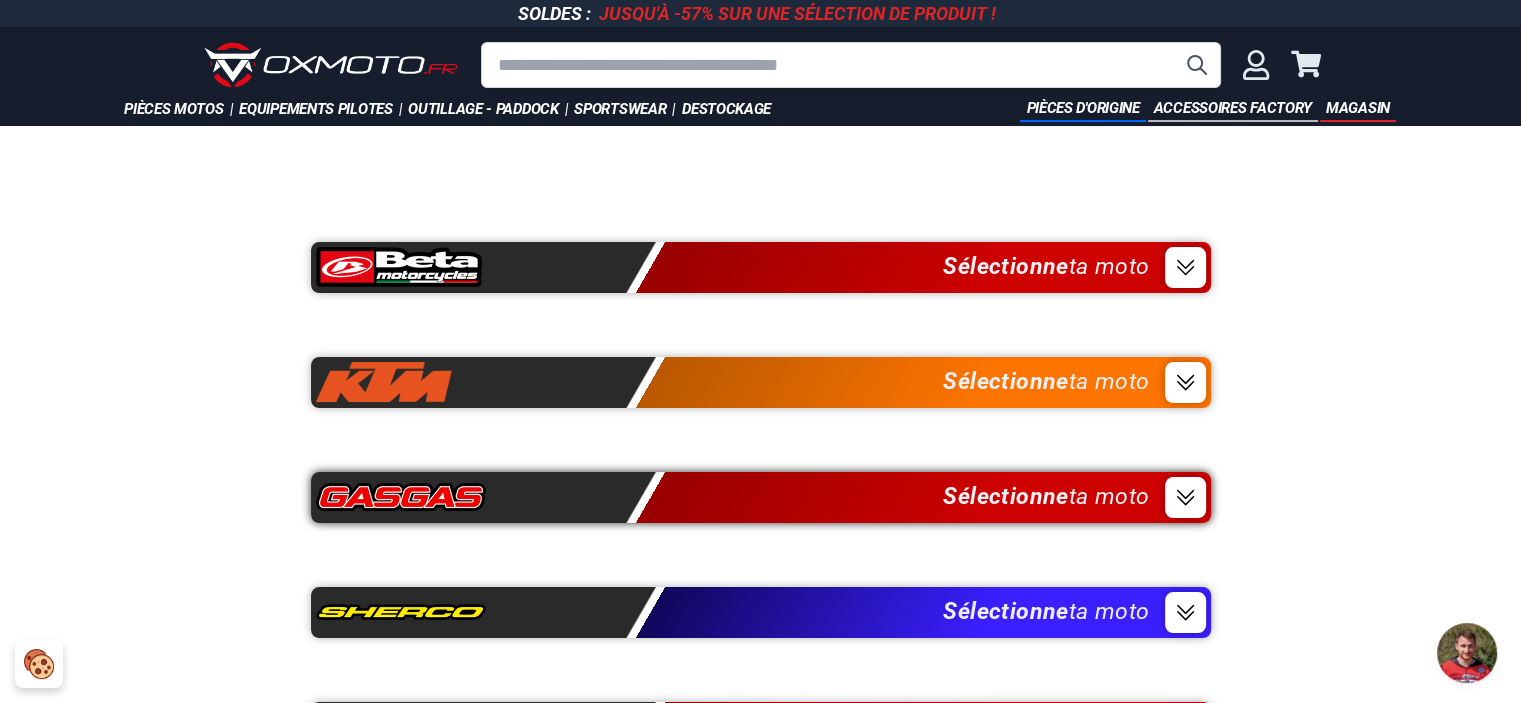 click on "Sélectionne  ta moto" at bounding box center (761, 497) 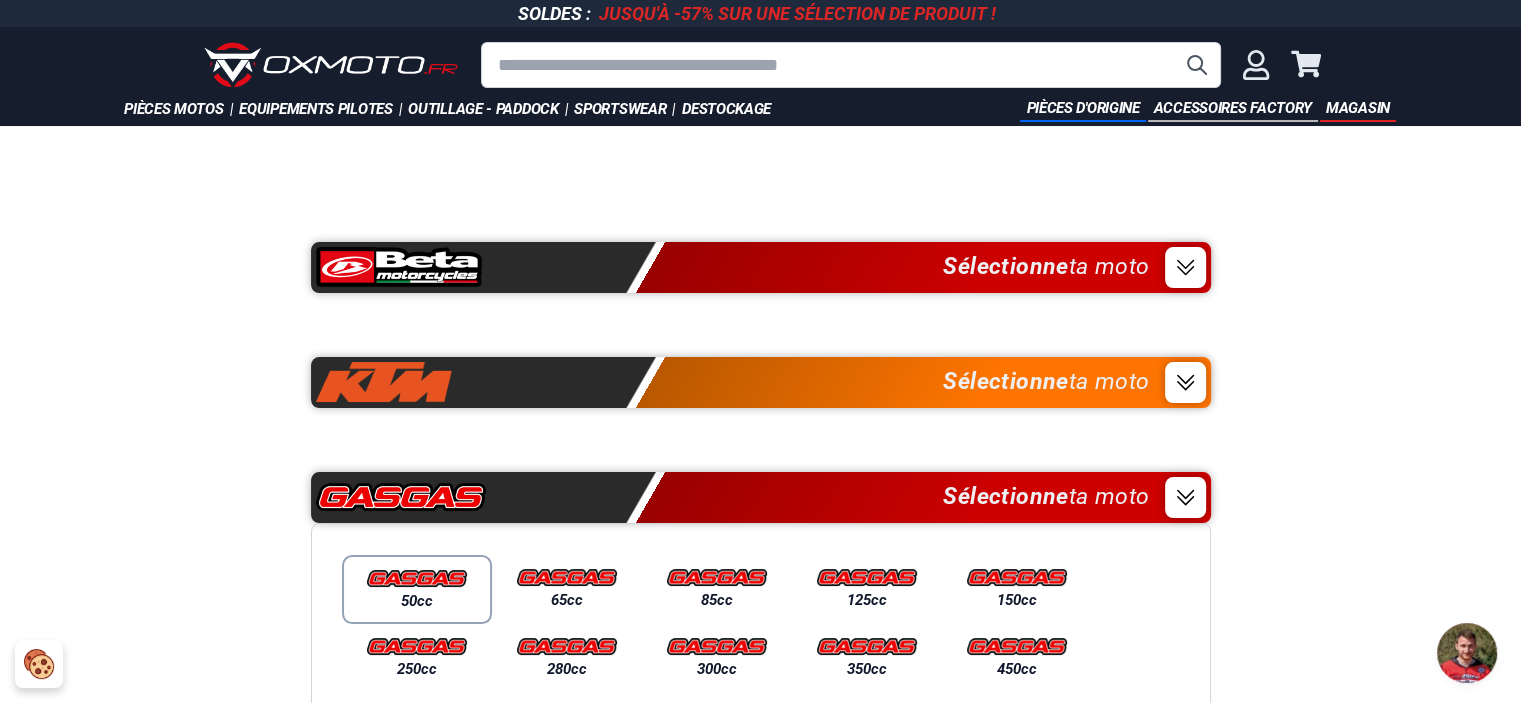 scroll, scrollTop: 100, scrollLeft: 0, axis: vertical 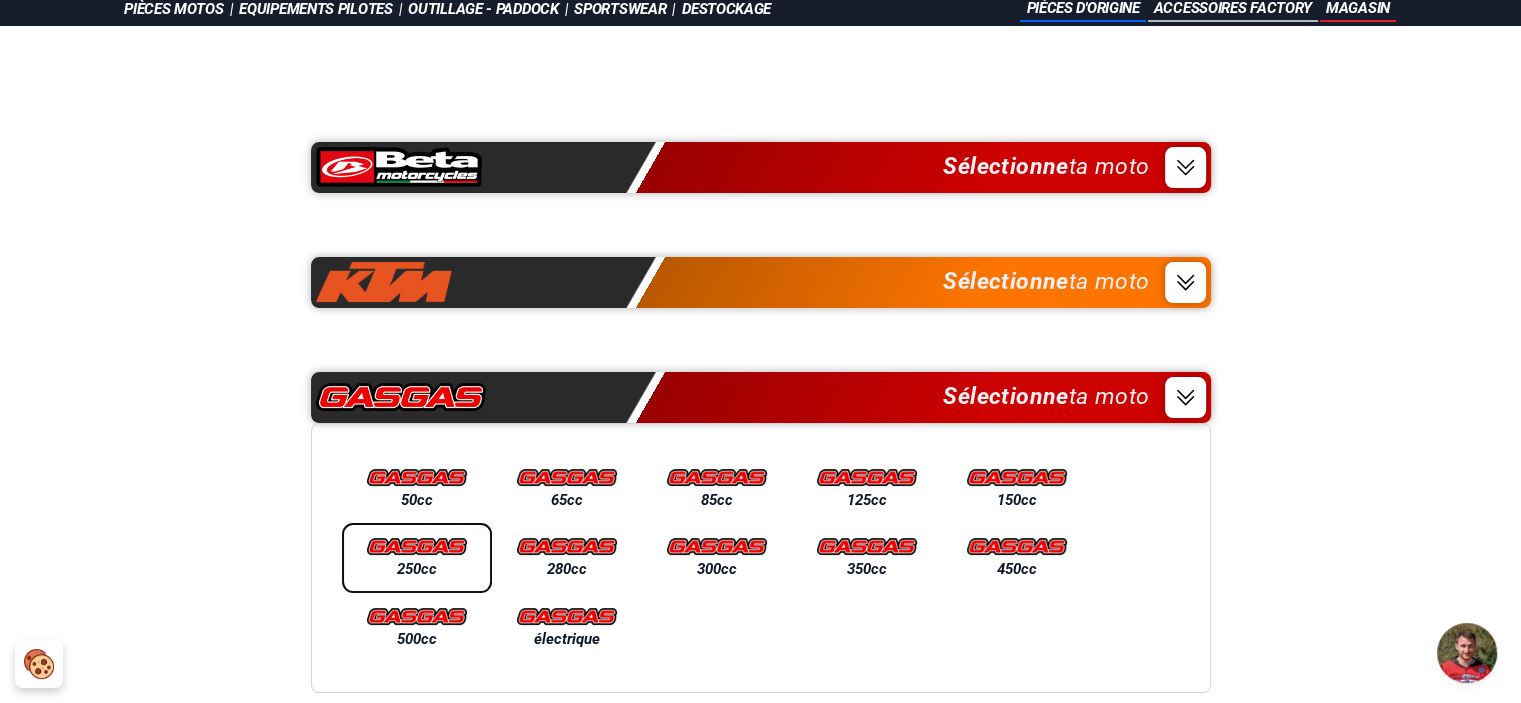 click at bounding box center [417, 546] 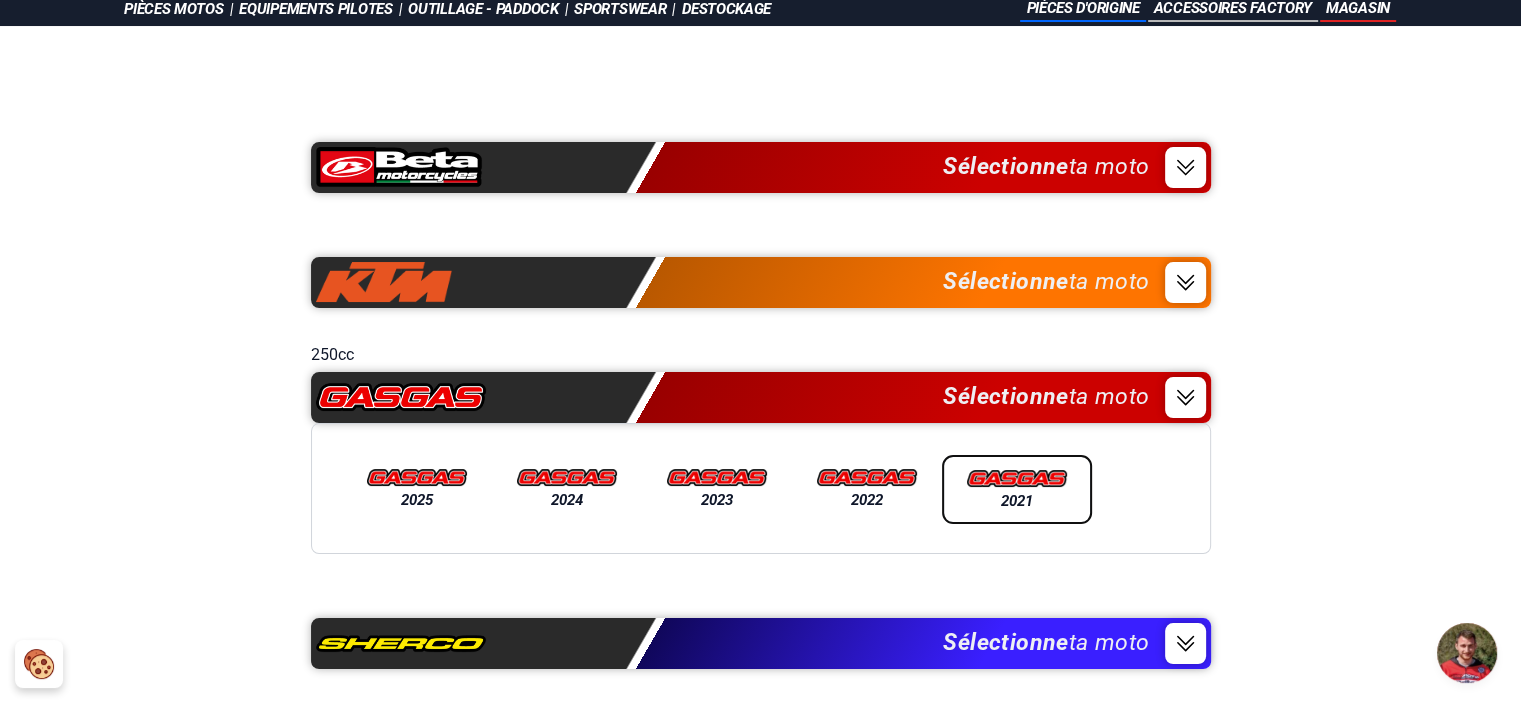 click on "2021" at bounding box center [1017, 501] 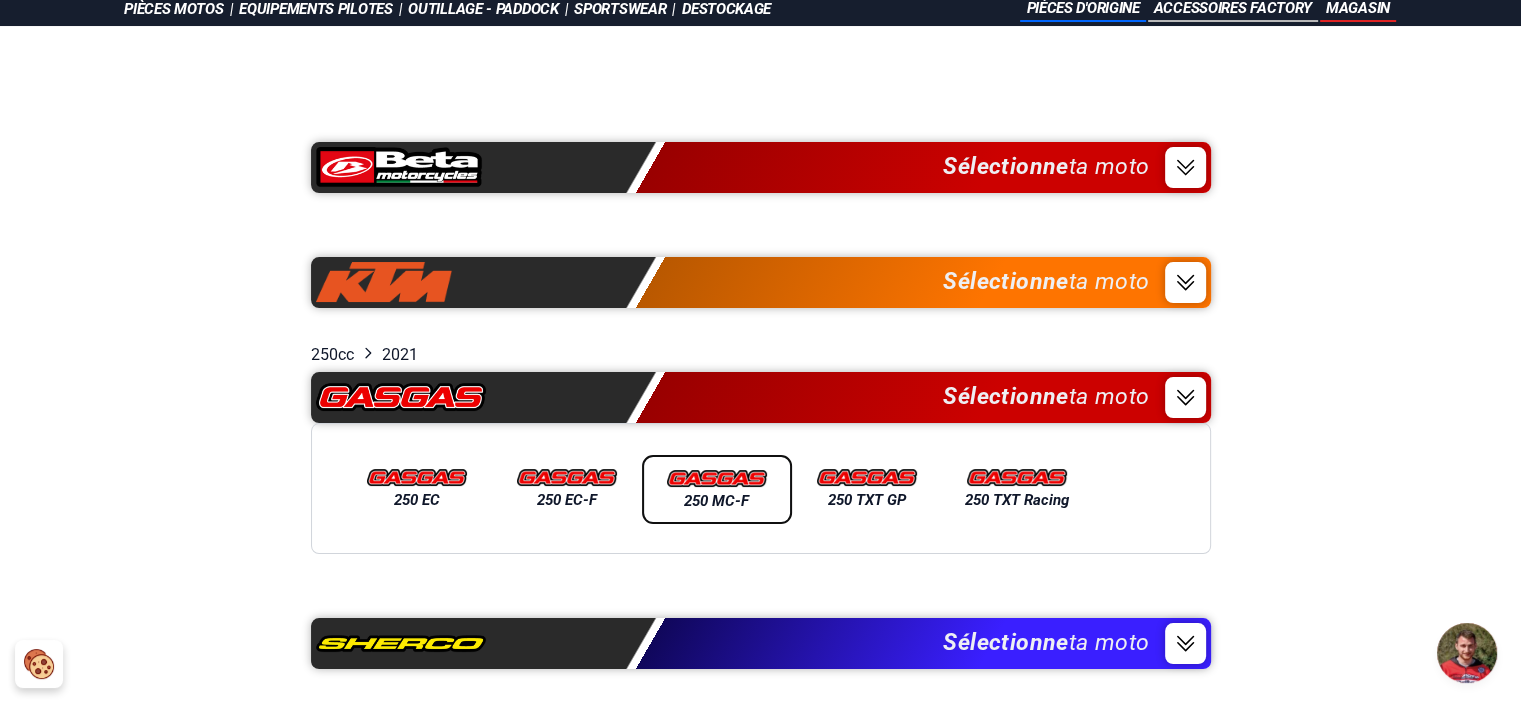 click on "250 MC-F" at bounding box center [717, 501] 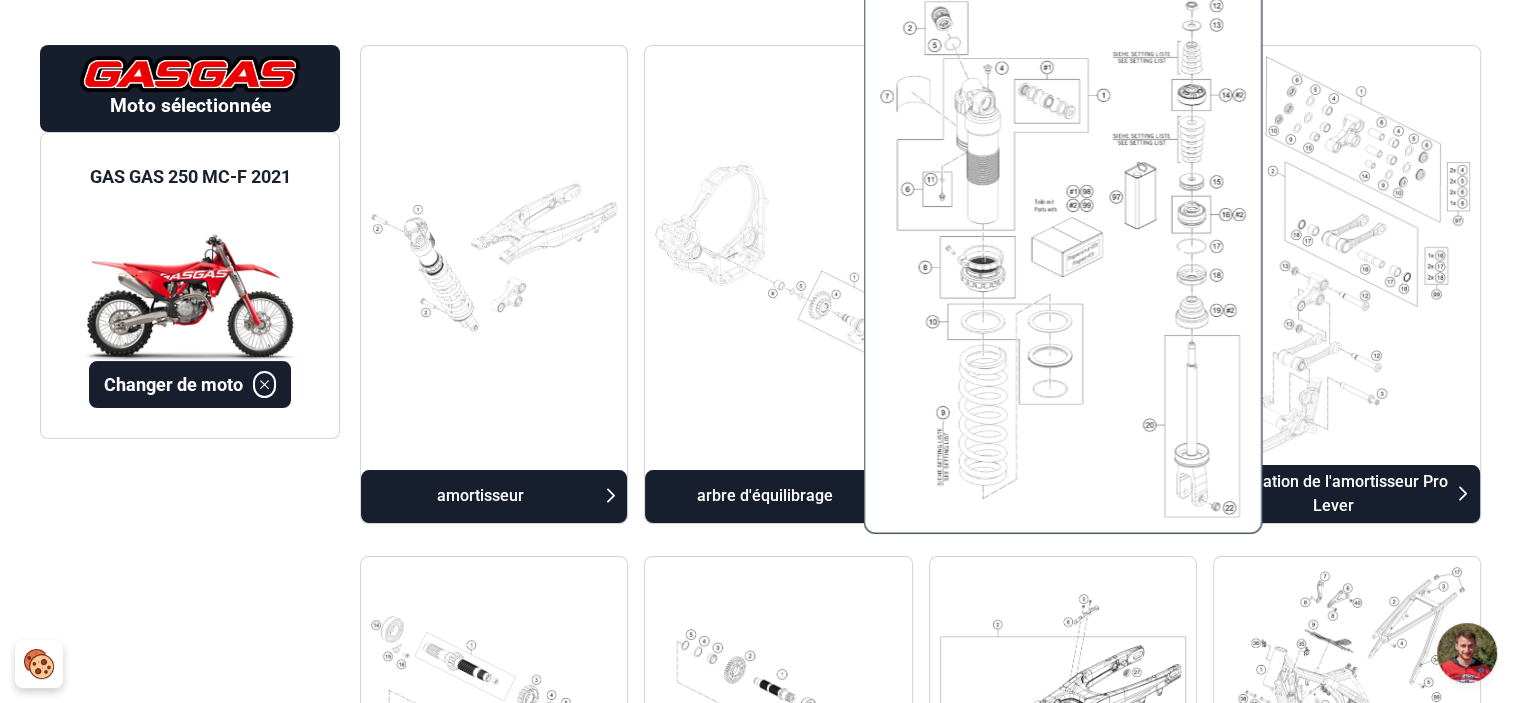 scroll, scrollTop: 200, scrollLeft: 0, axis: vertical 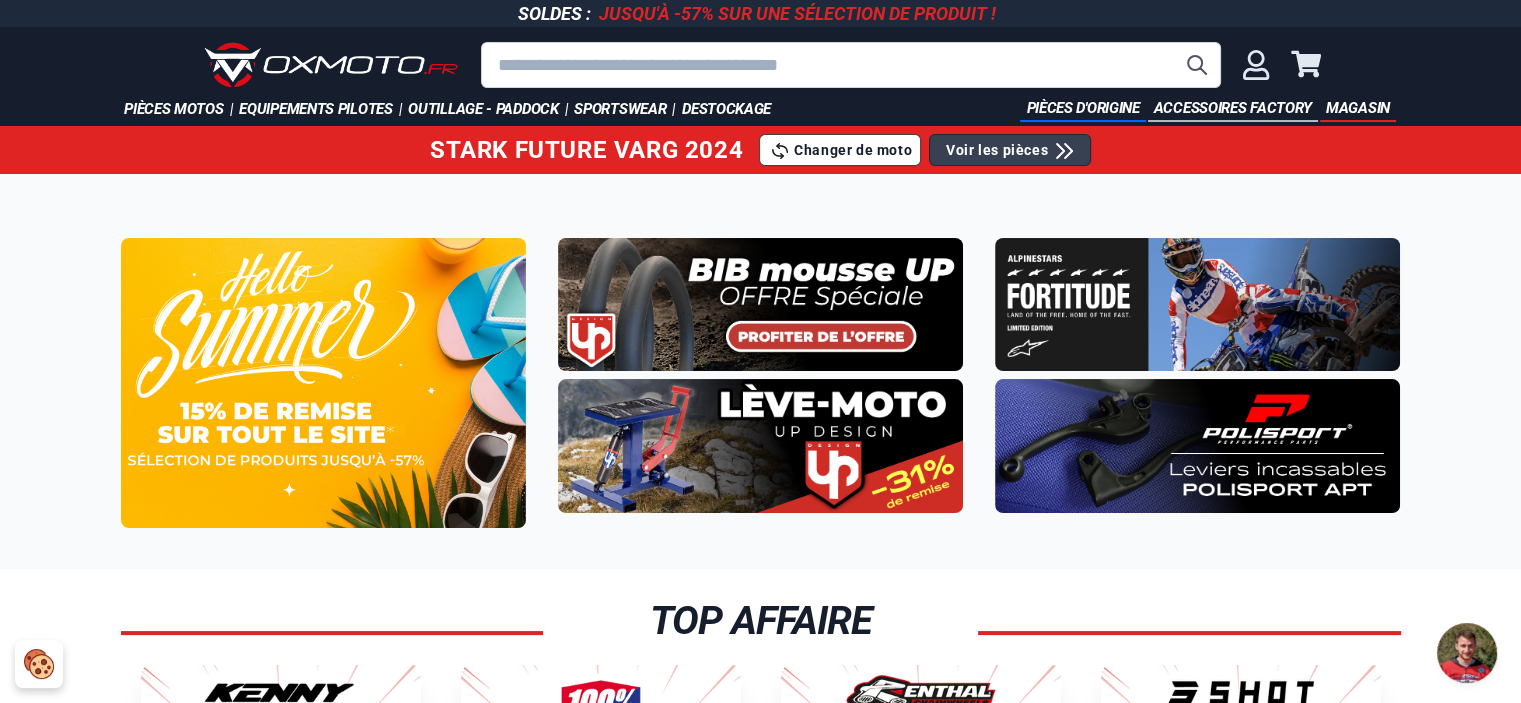 click on "Pièces d'origine" at bounding box center (1082, 109) 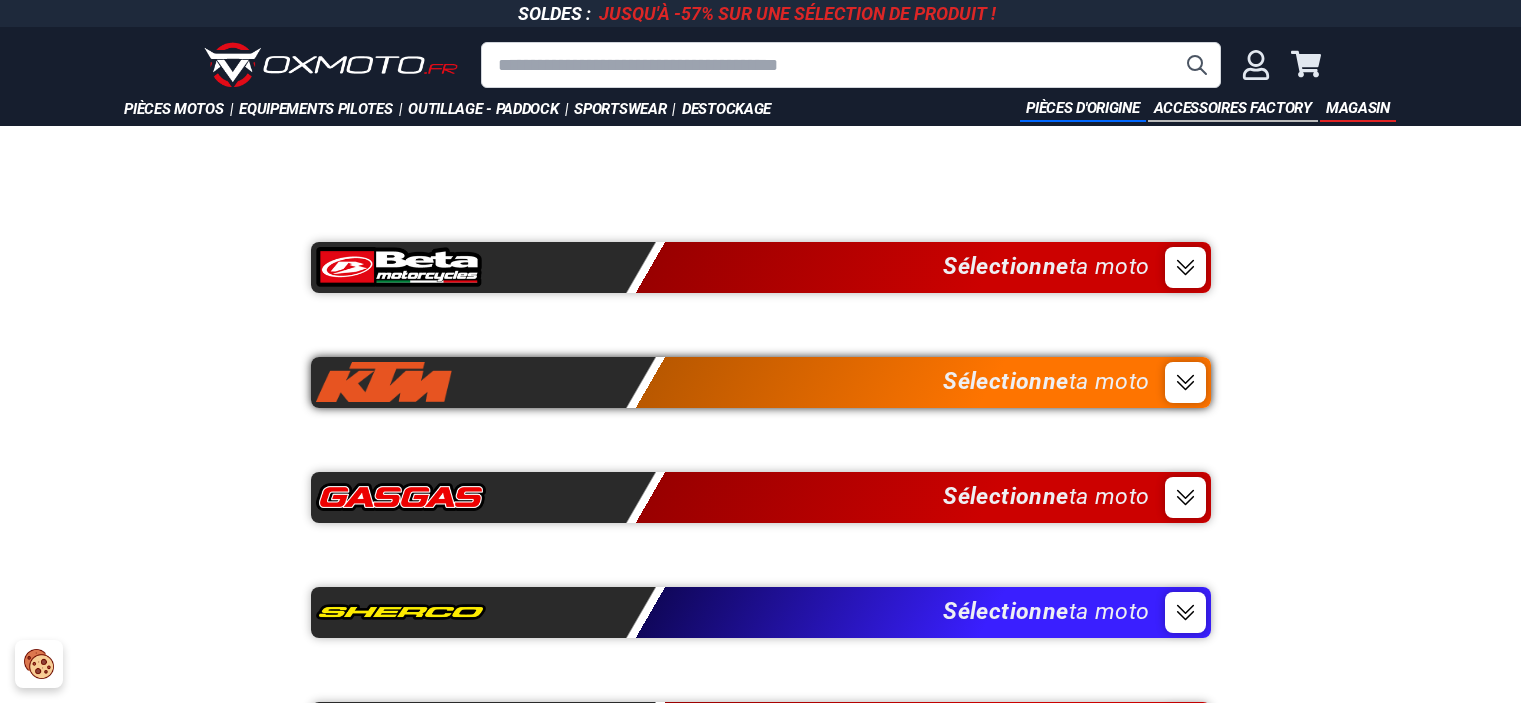 scroll, scrollTop: 0, scrollLeft: 0, axis: both 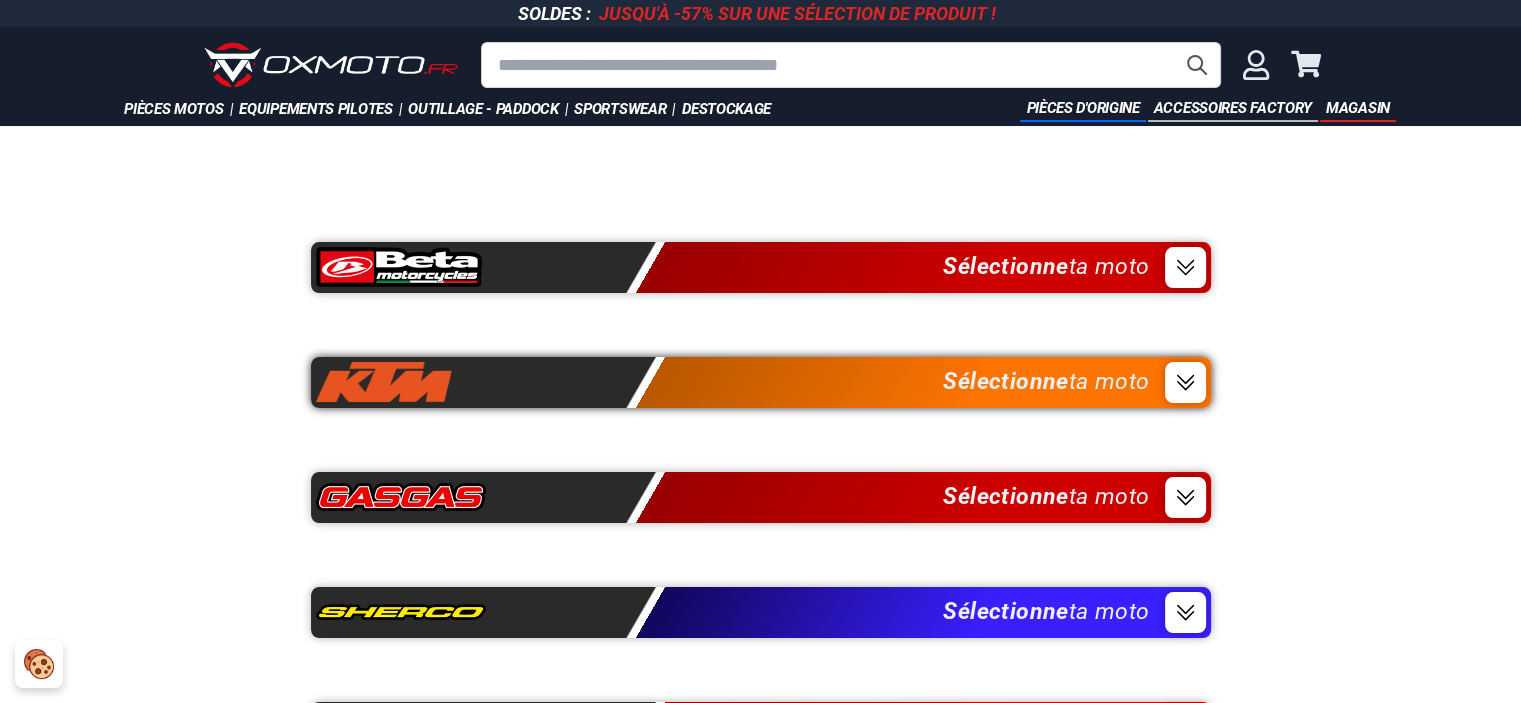 click on "Sélectionne  ta moto" at bounding box center [761, 382] 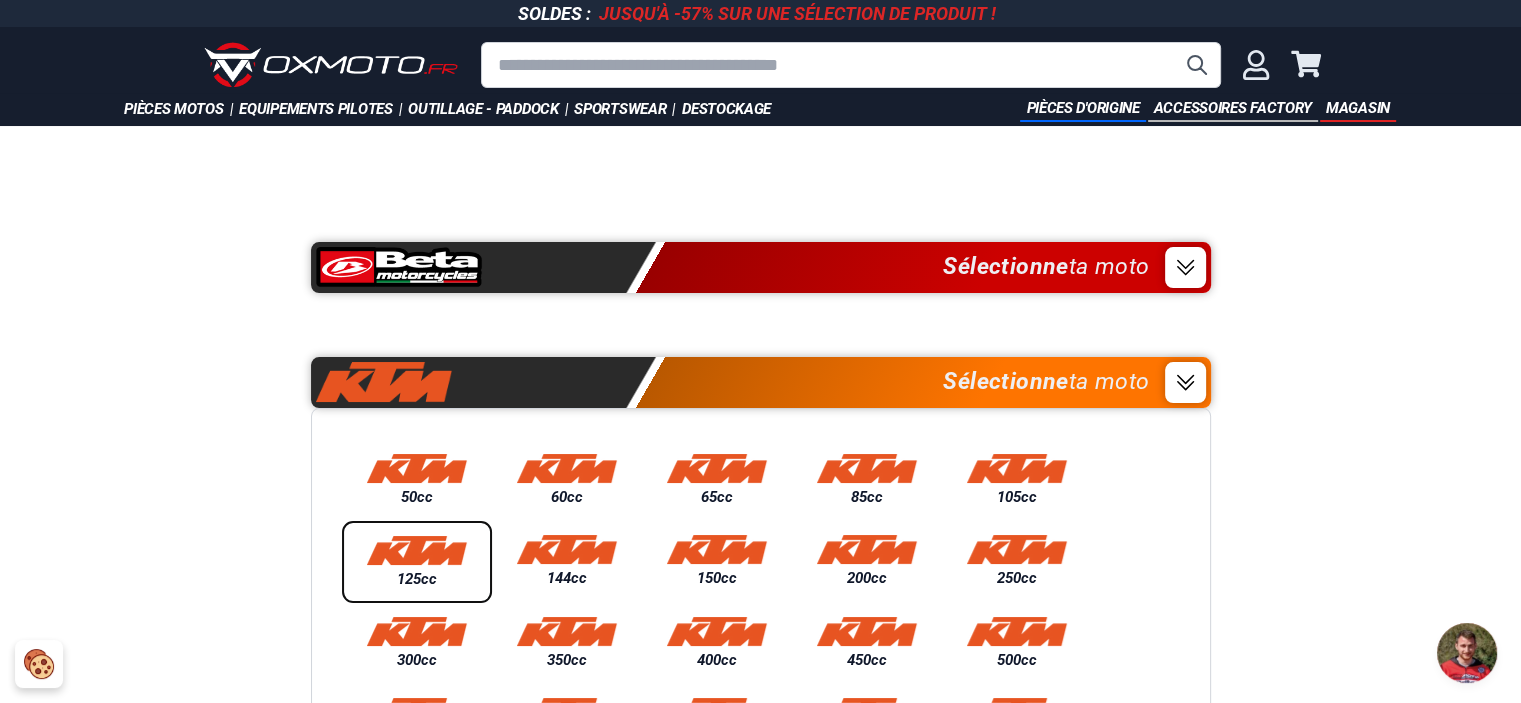 click on "125cc" at bounding box center [417, 579] 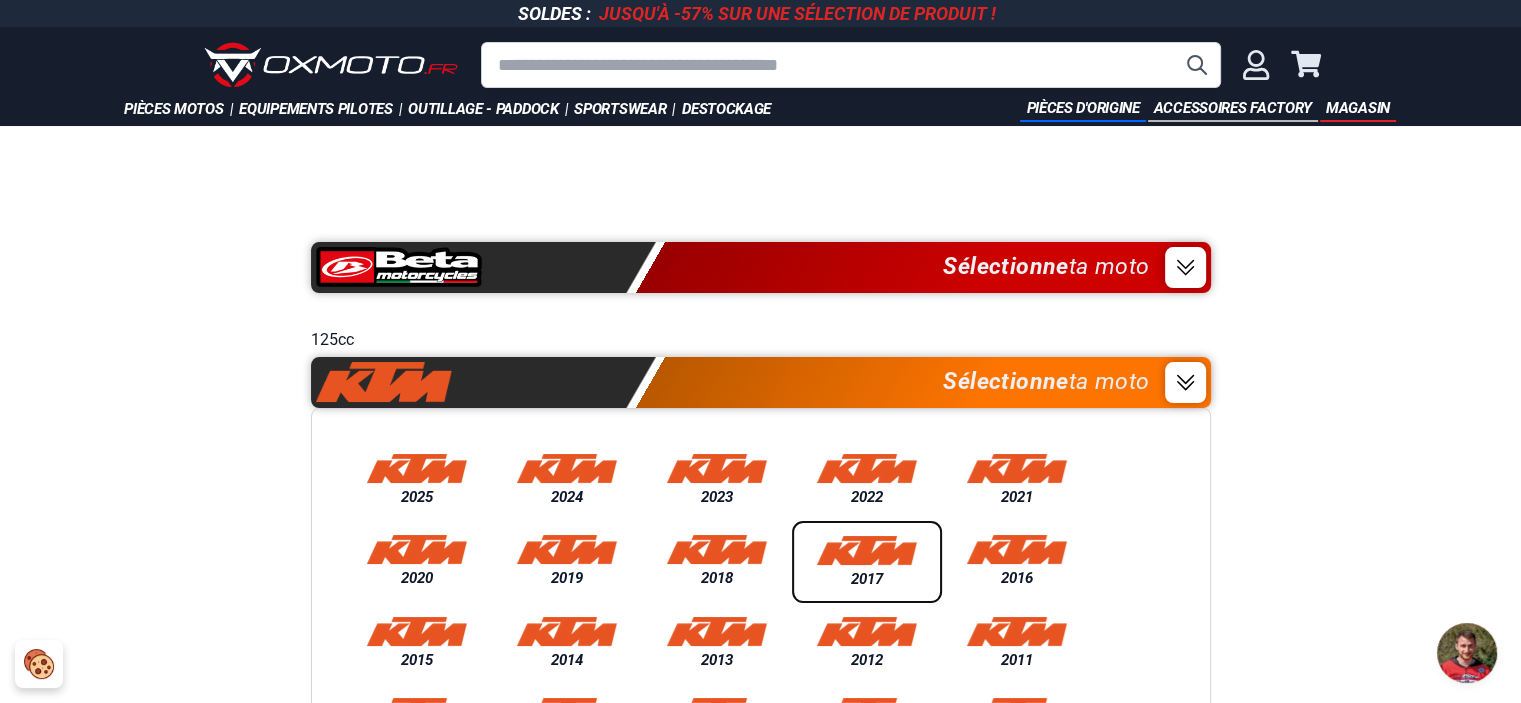 click on "2017" at bounding box center [867, 579] 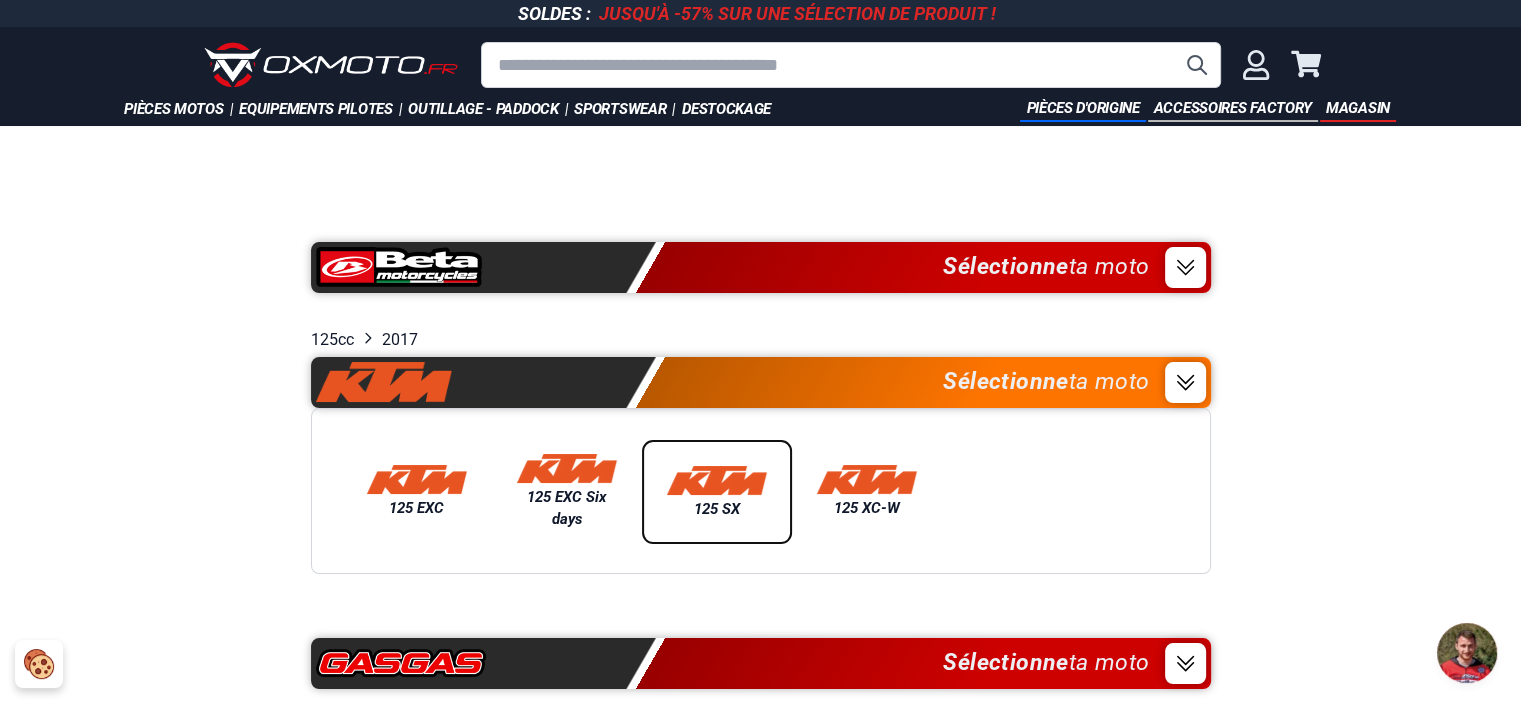 click at bounding box center (717, 480) 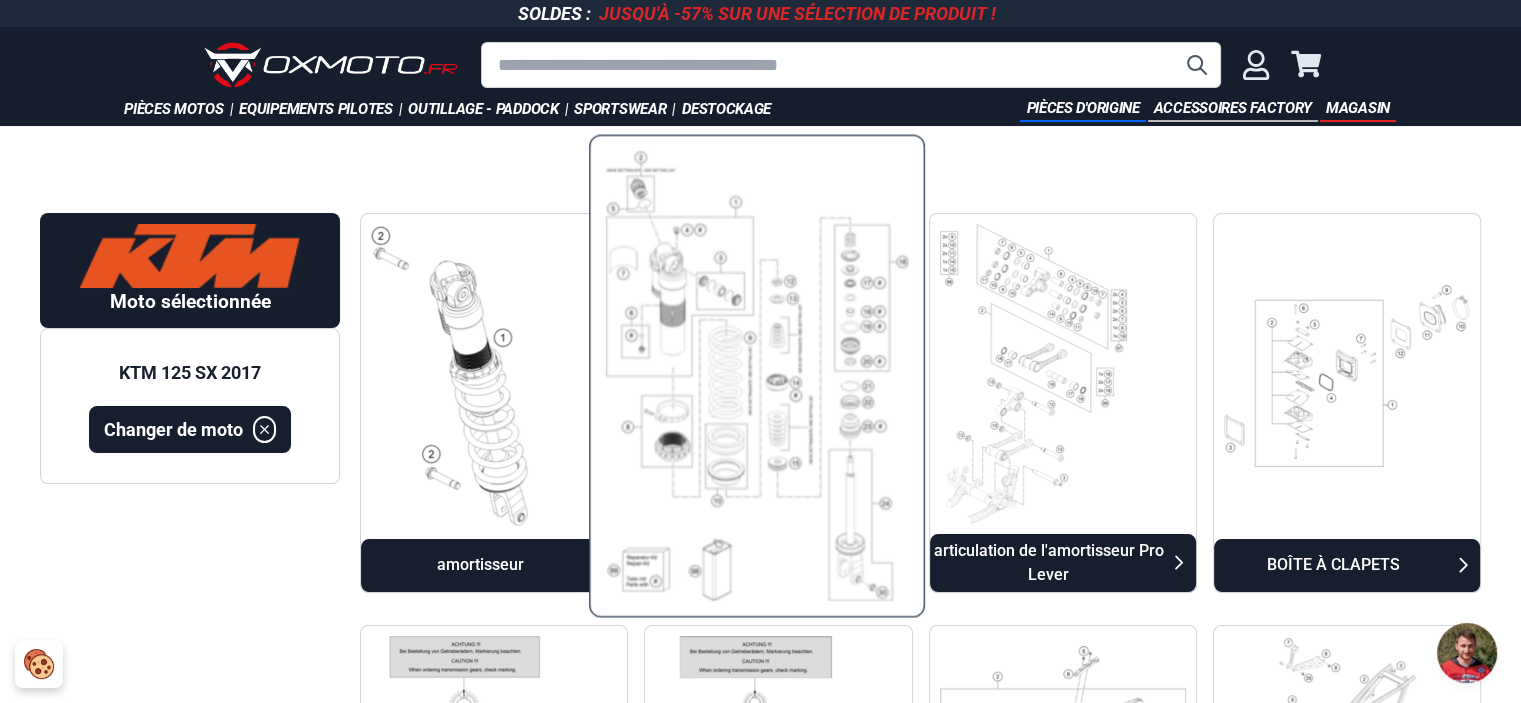 click at bounding box center [757, 376] 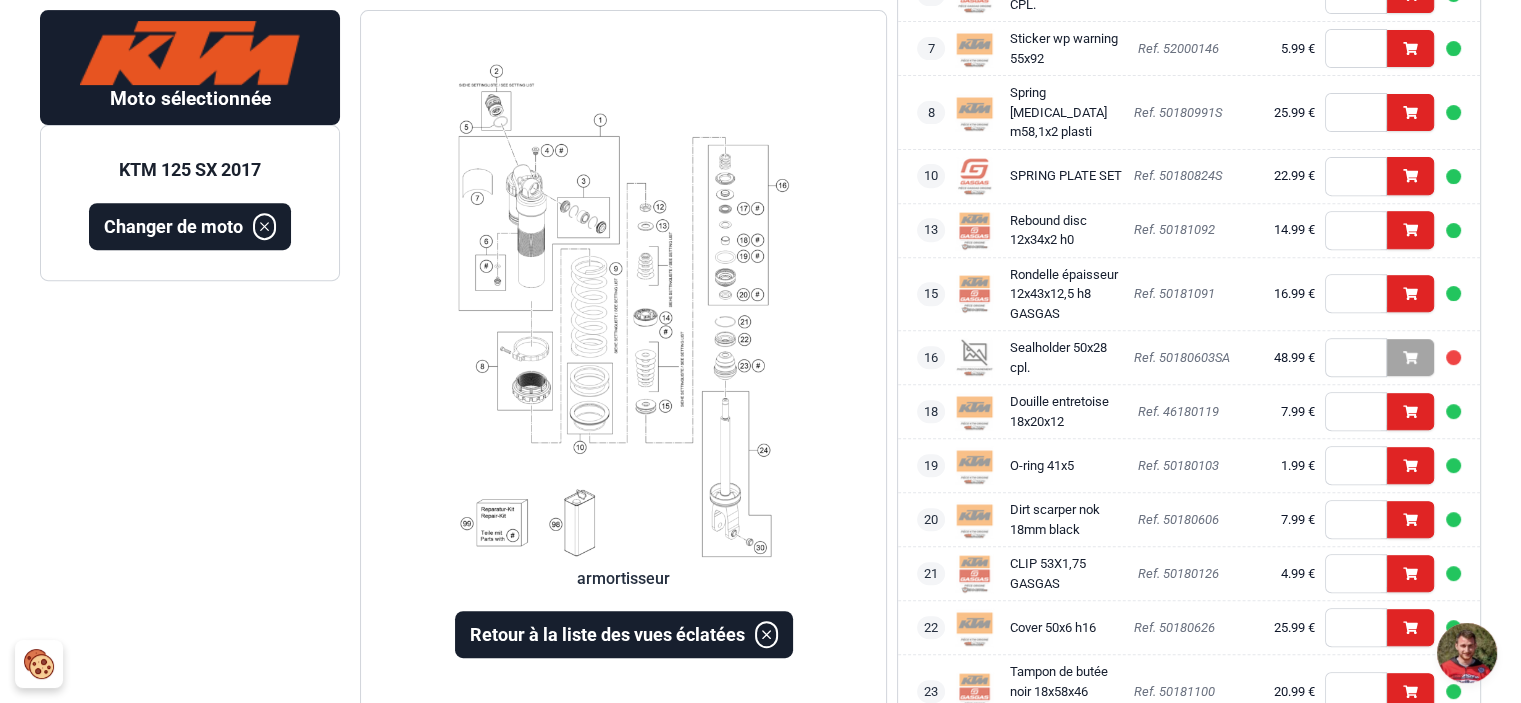scroll, scrollTop: 792, scrollLeft: 0, axis: vertical 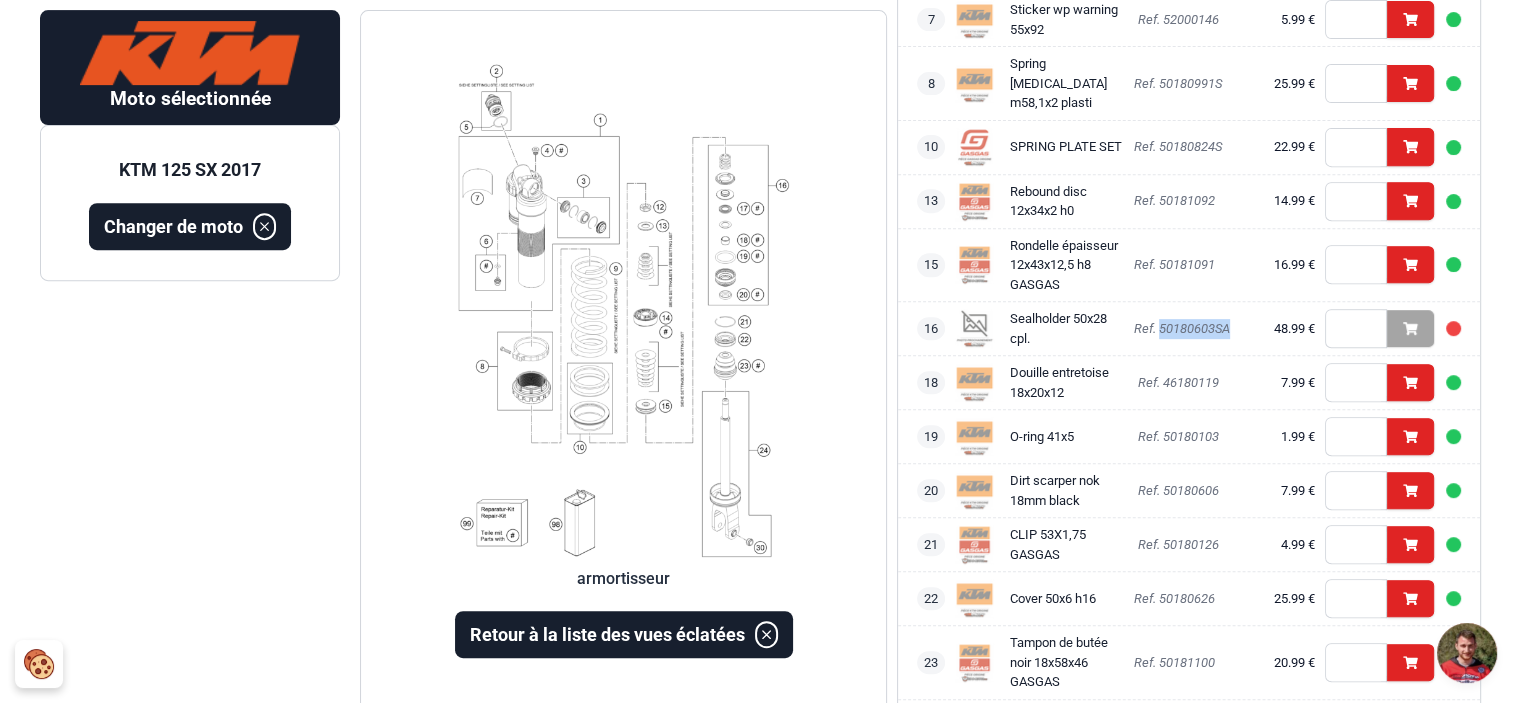 drag, startPoint x: 1160, startPoint y: 310, endPoint x: 1240, endPoint y: 313, distance: 80.05623 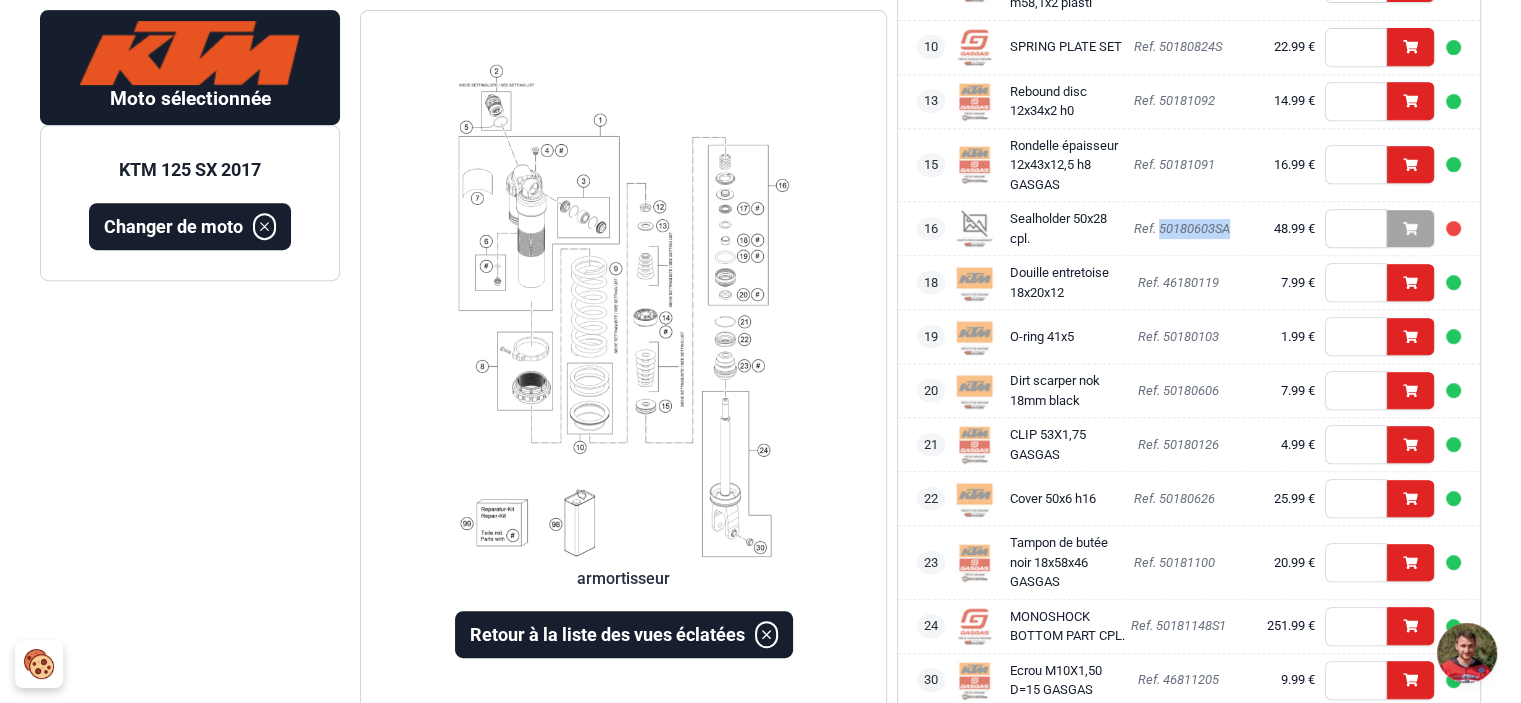 scroll, scrollTop: 892, scrollLeft: 0, axis: vertical 